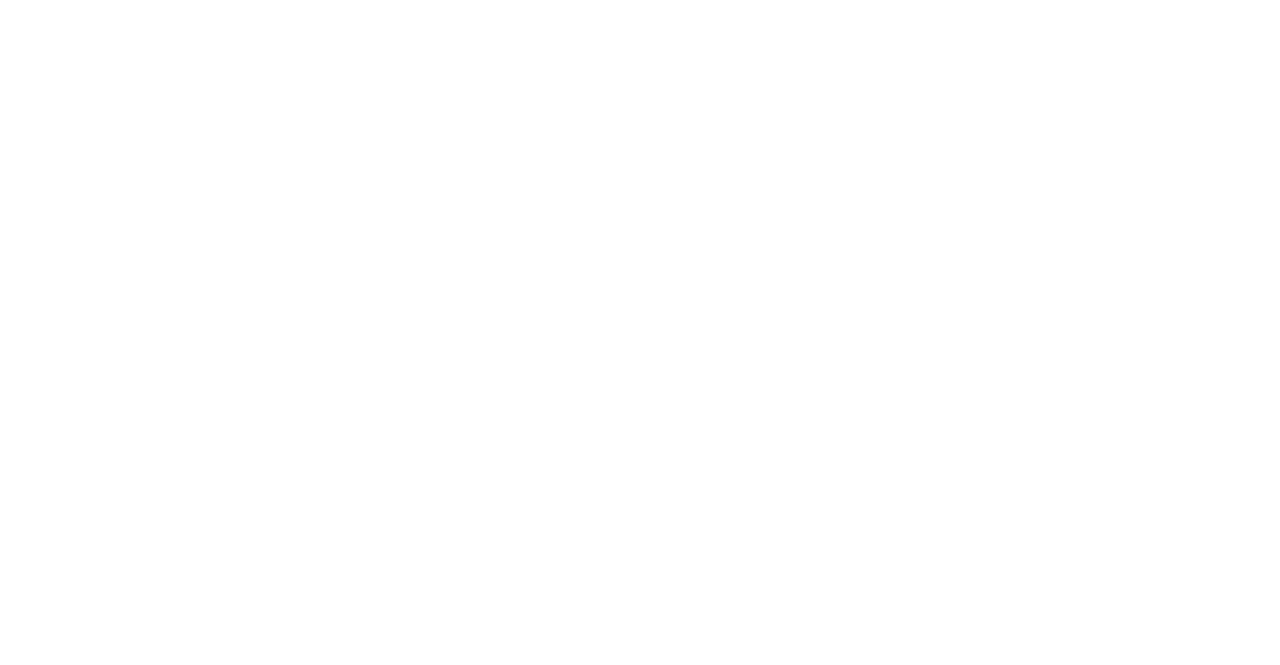 scroll, scrollTop: 0, scrollLeft: 0, axis: both 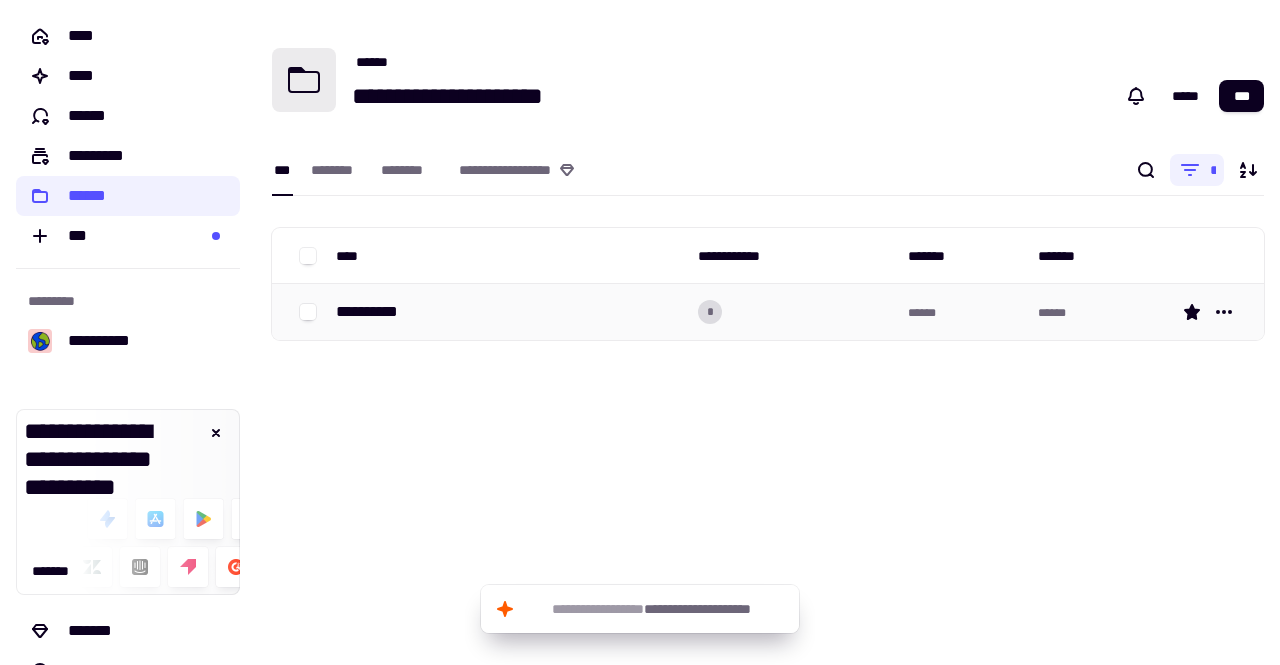click on "**********" at bounding box center (375, 312) 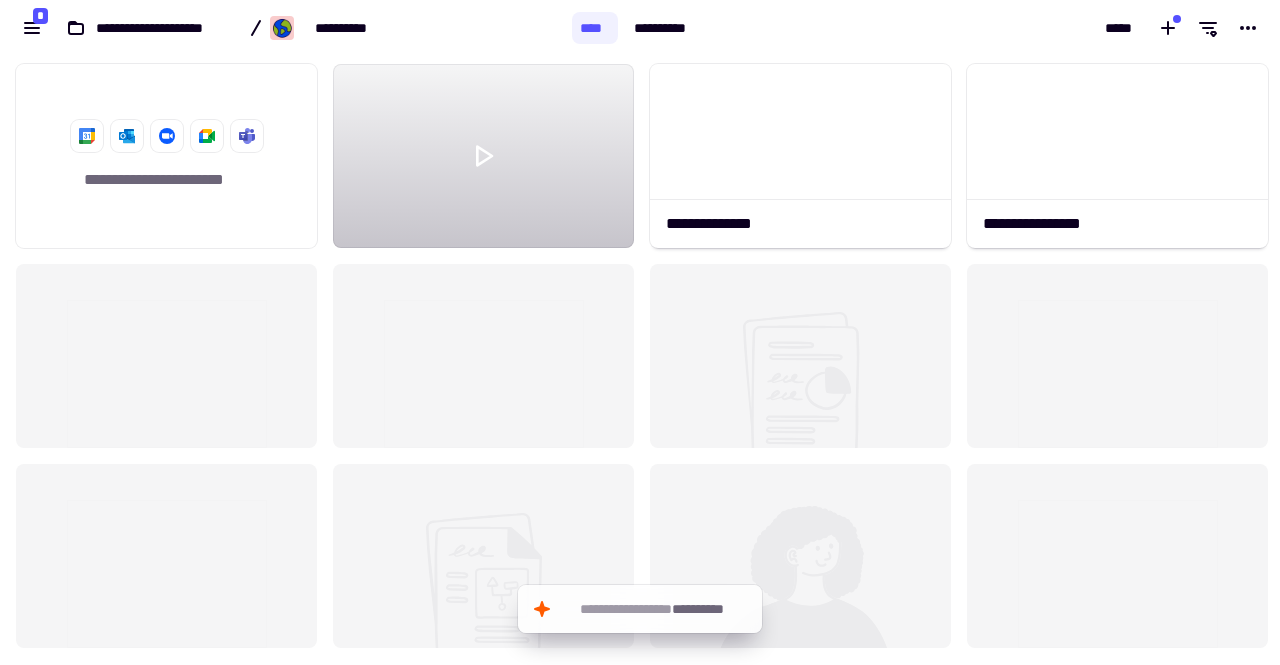 scroll, scrollTop: 16, scrollLeft: 16, axis: both 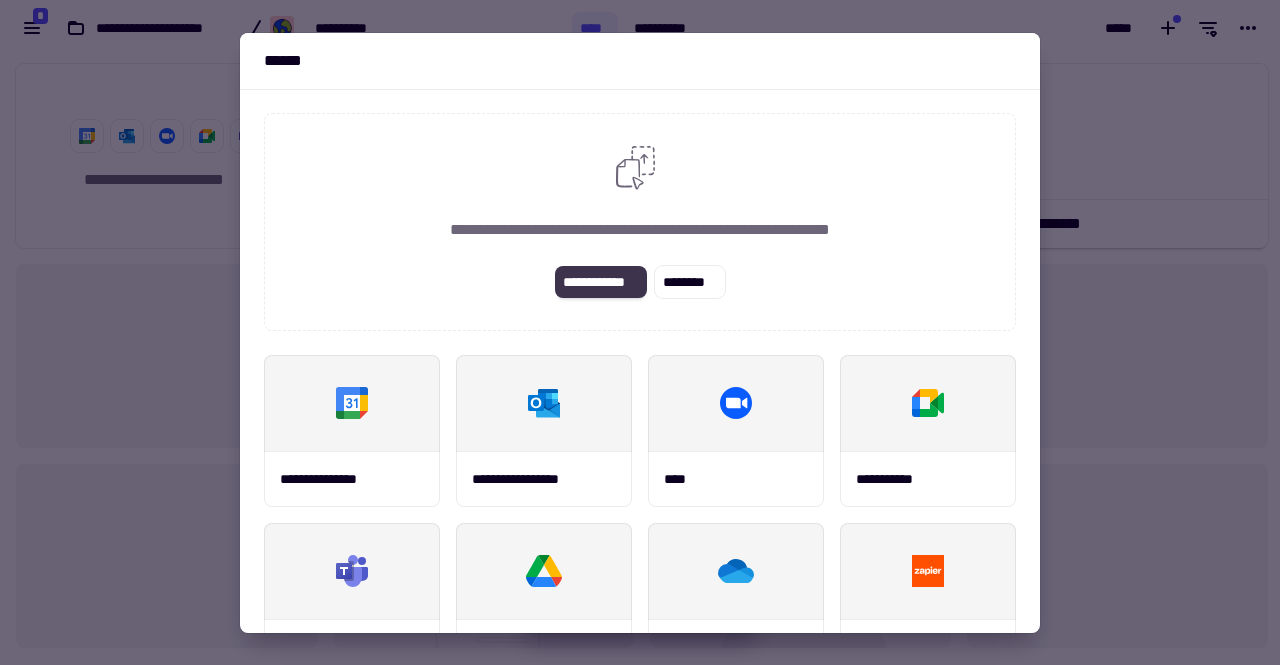 click on "**********" 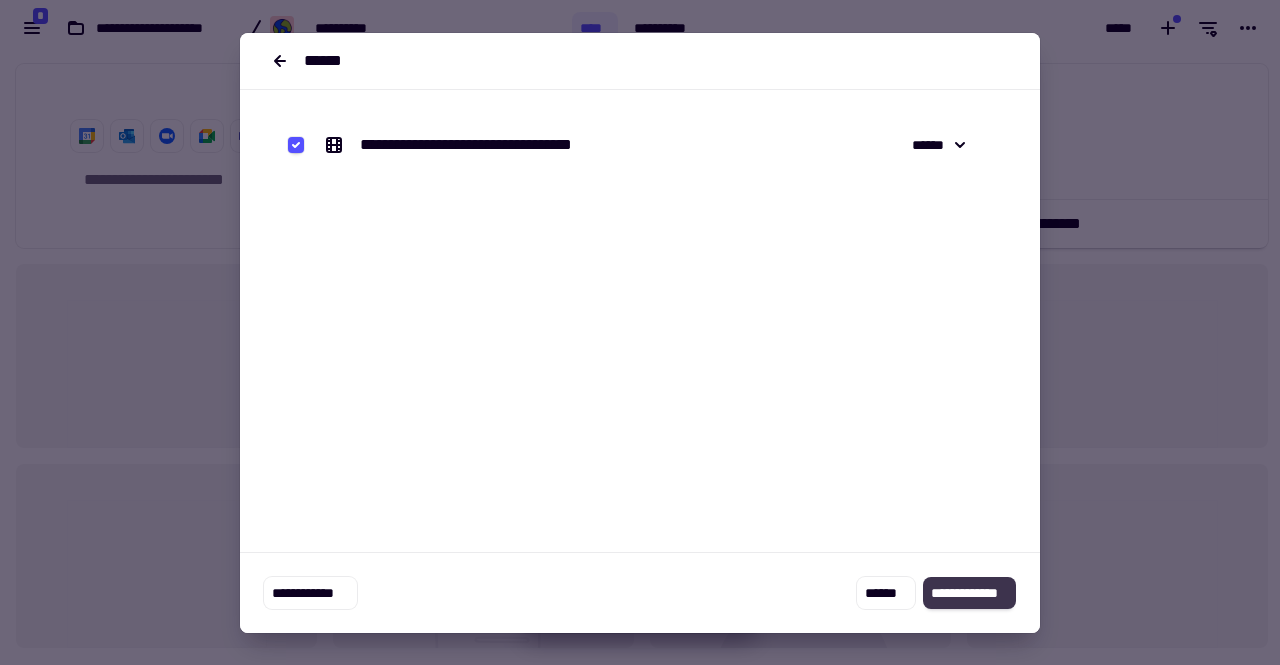 click on "**********" 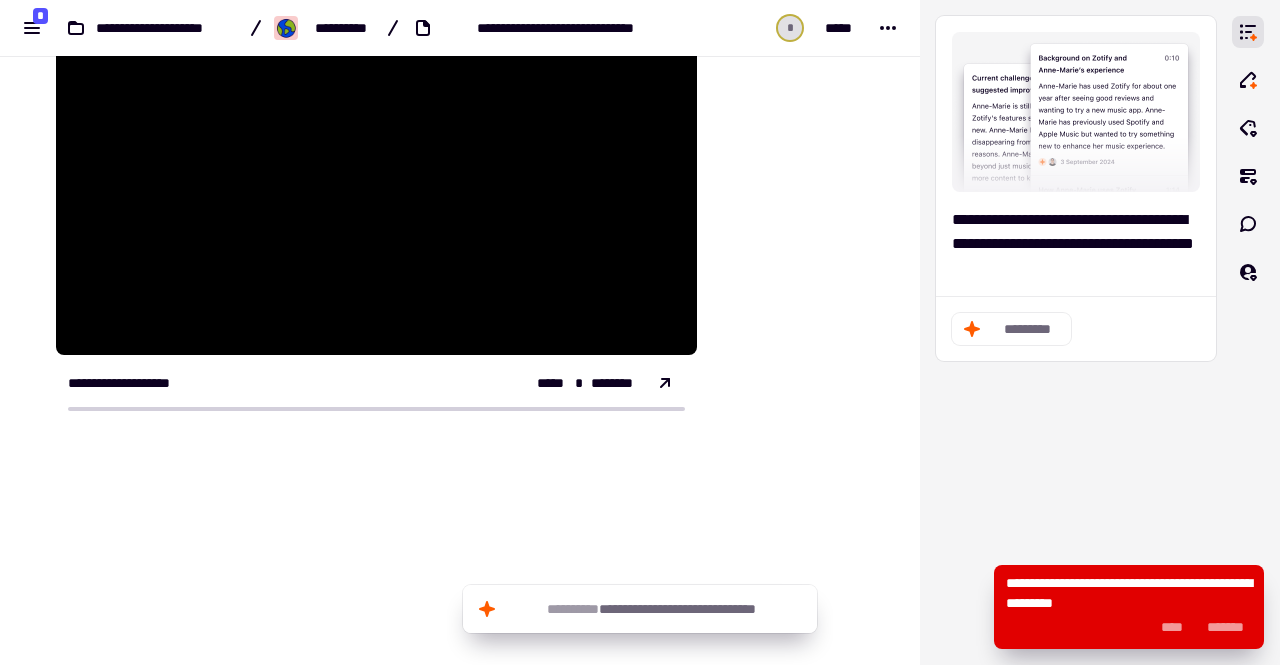 scroll, scrollTop: 264, scrollLeft: 0, axis: vertical 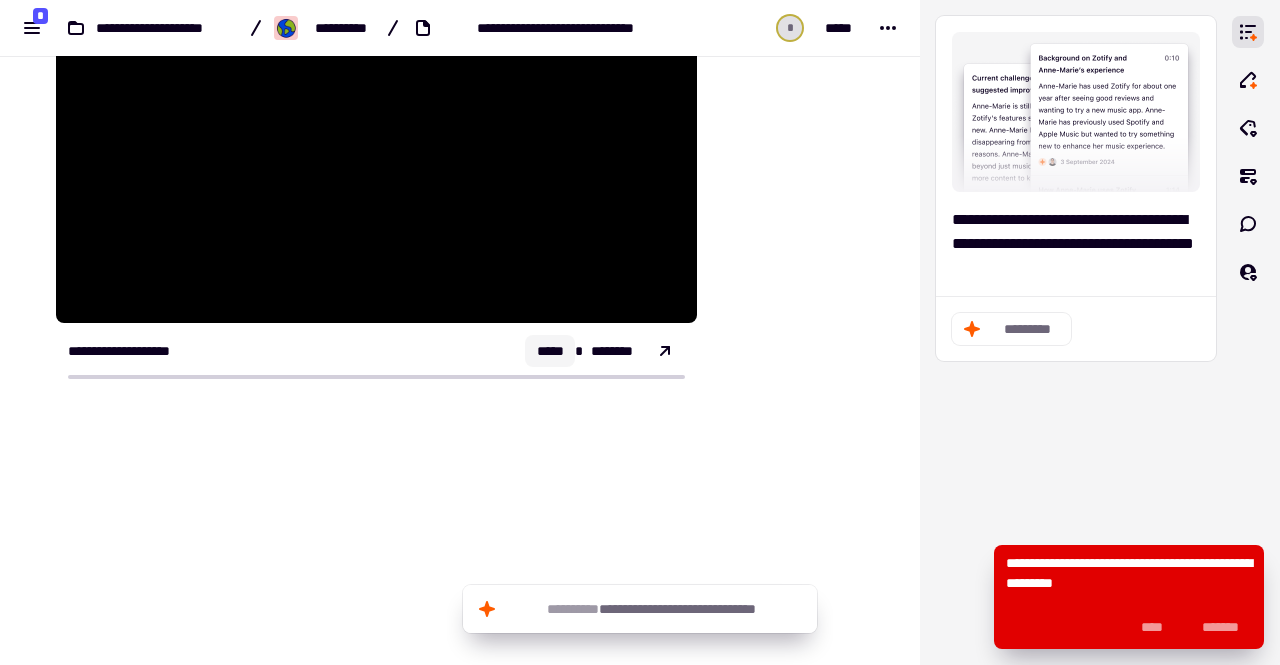 click on "*****" 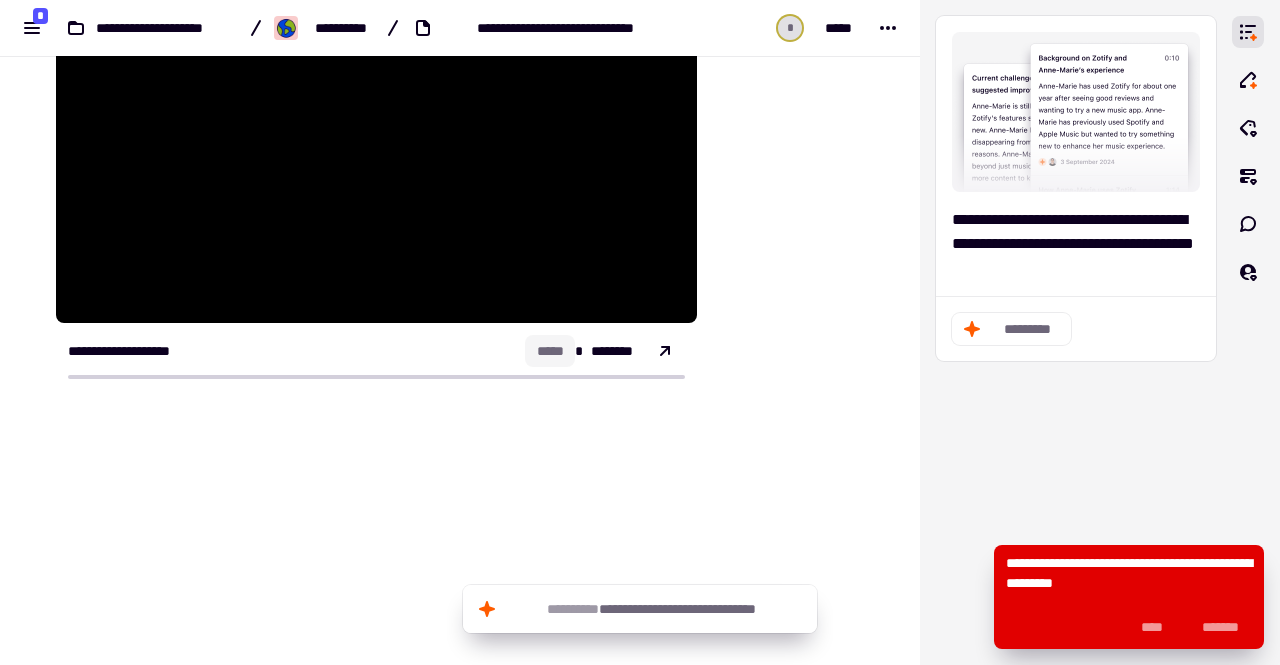 click on "*****" 